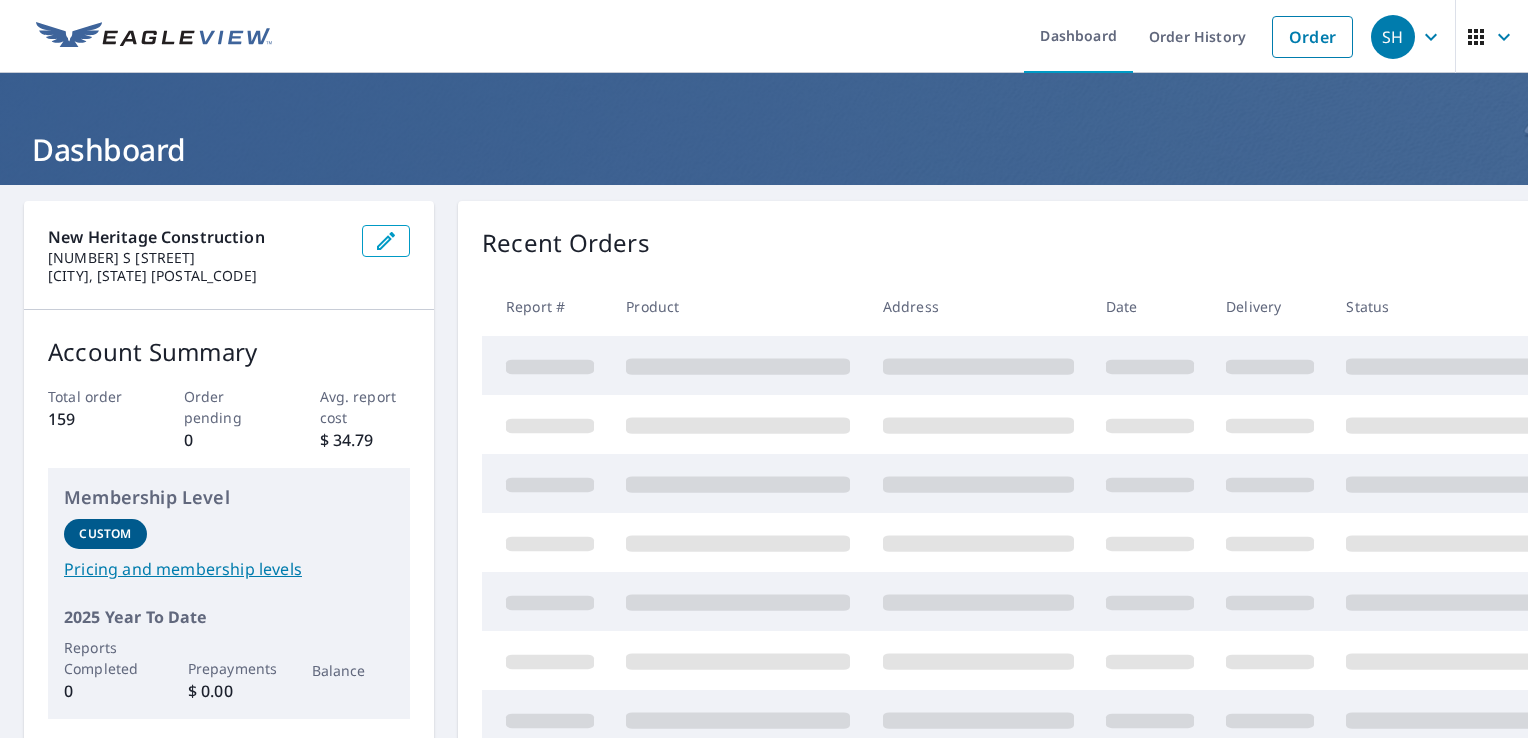 scroll, scrollTop: 0, scrollLeft: 0, axis: both 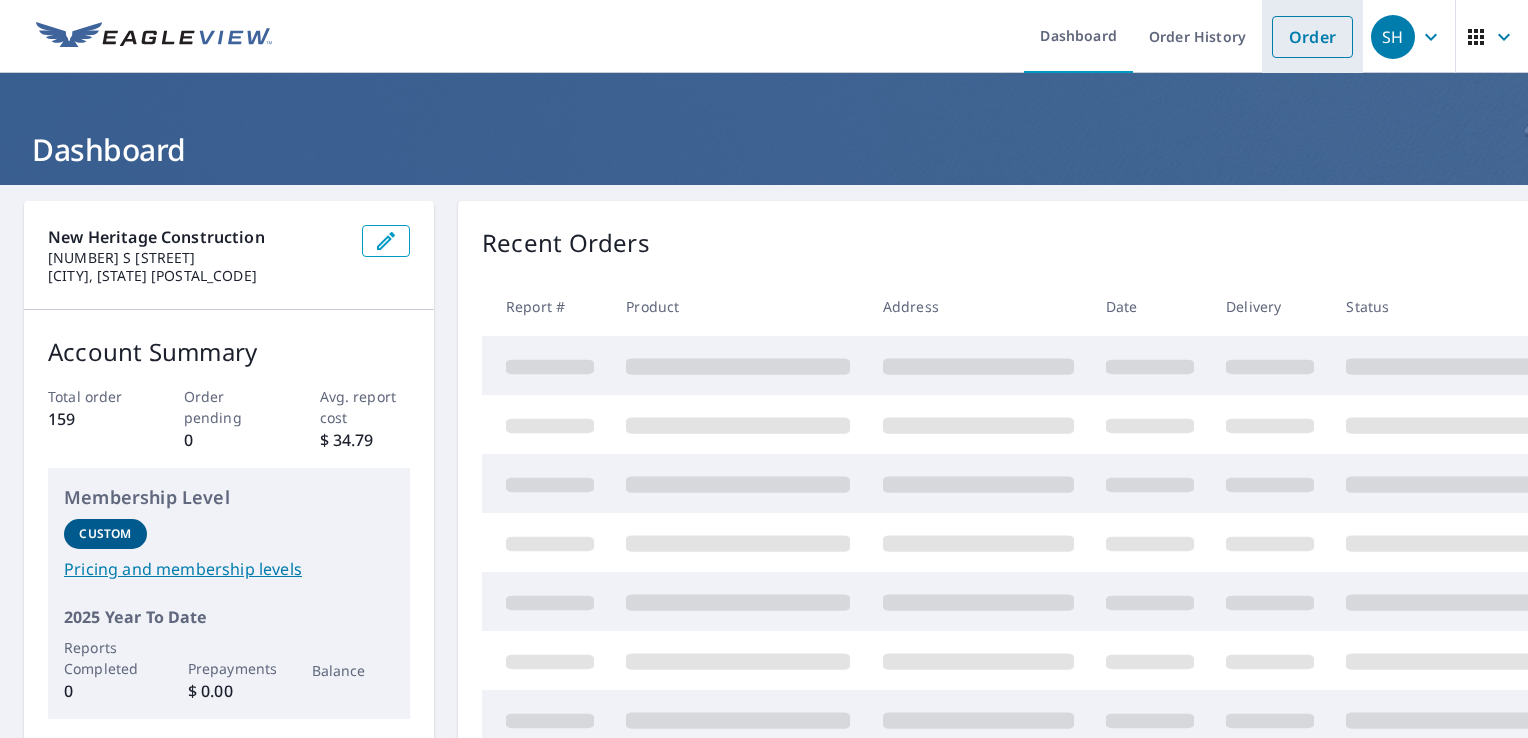 click on "Order" at bounding box center [1312, 37] 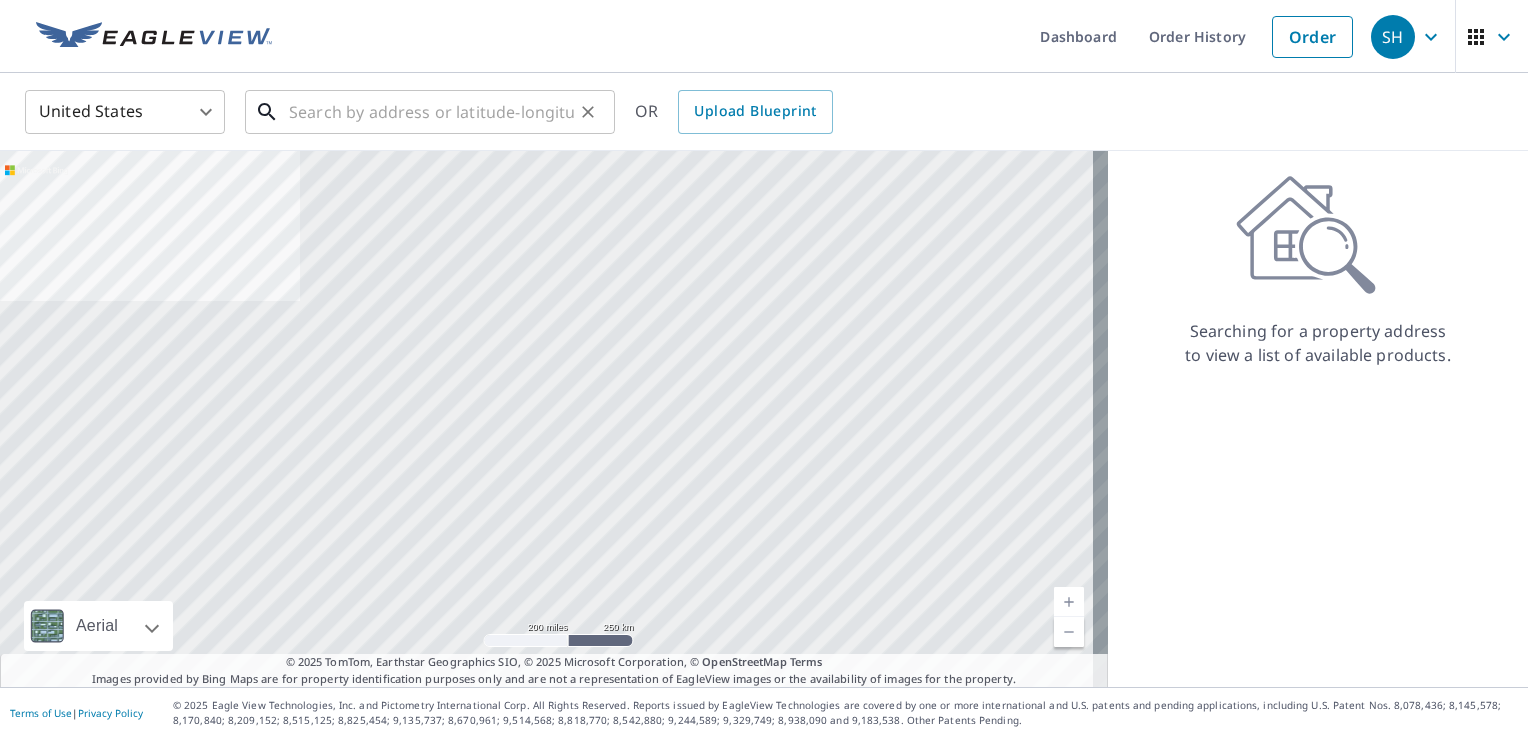click at bounding box center (431, 112) 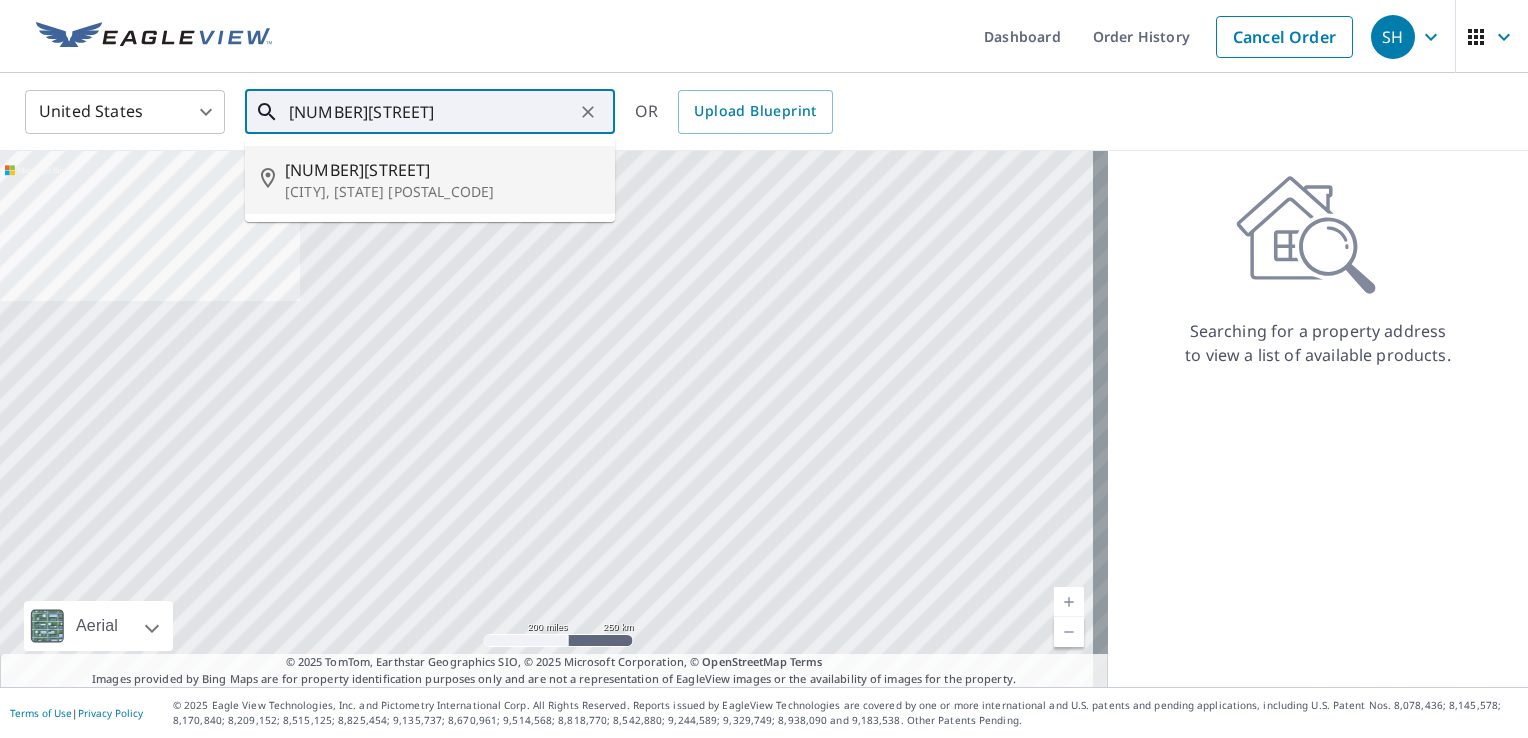 click on "Greenville, SC 29615" at bounding box center (442, 192) 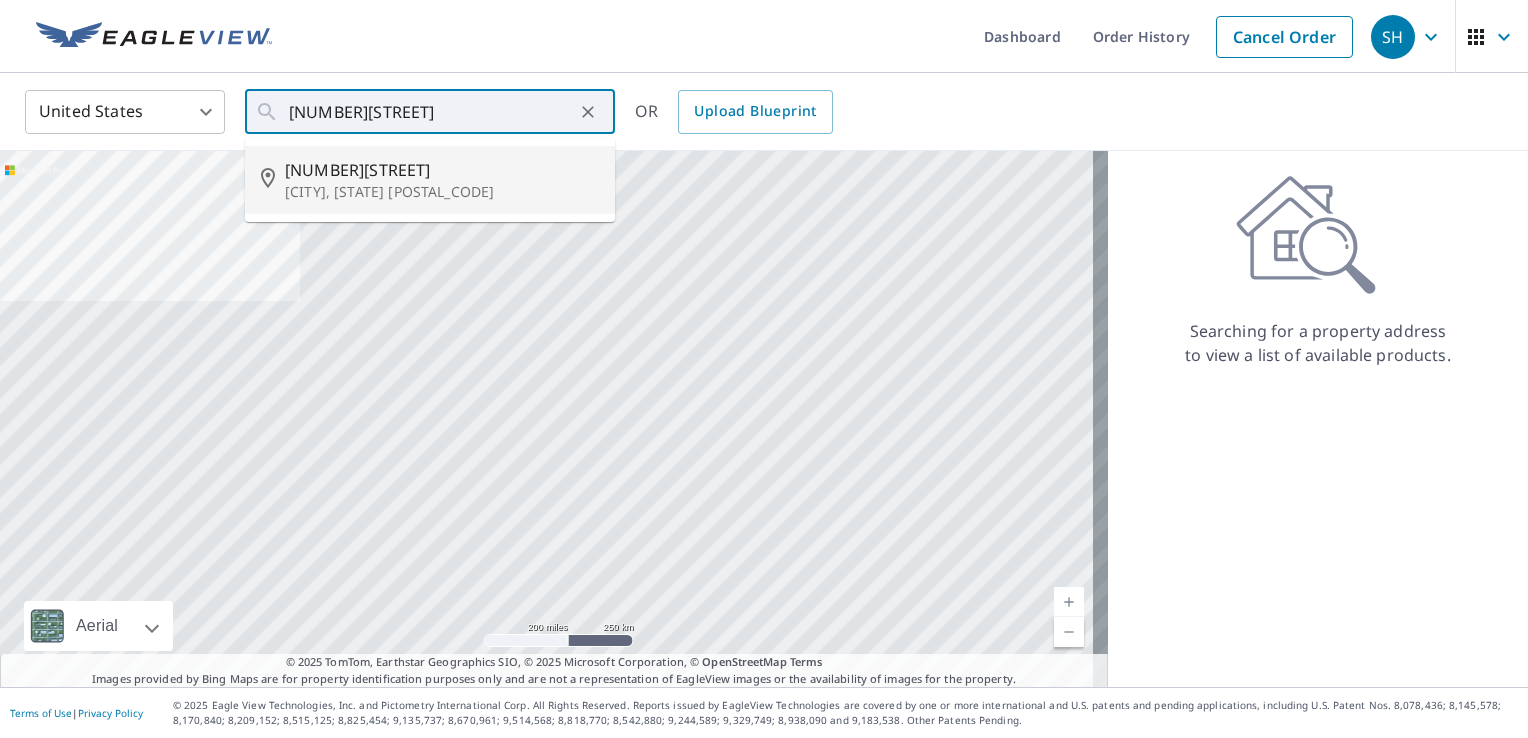 type on "2001 Pelham Rd Greenville, SC 29615" 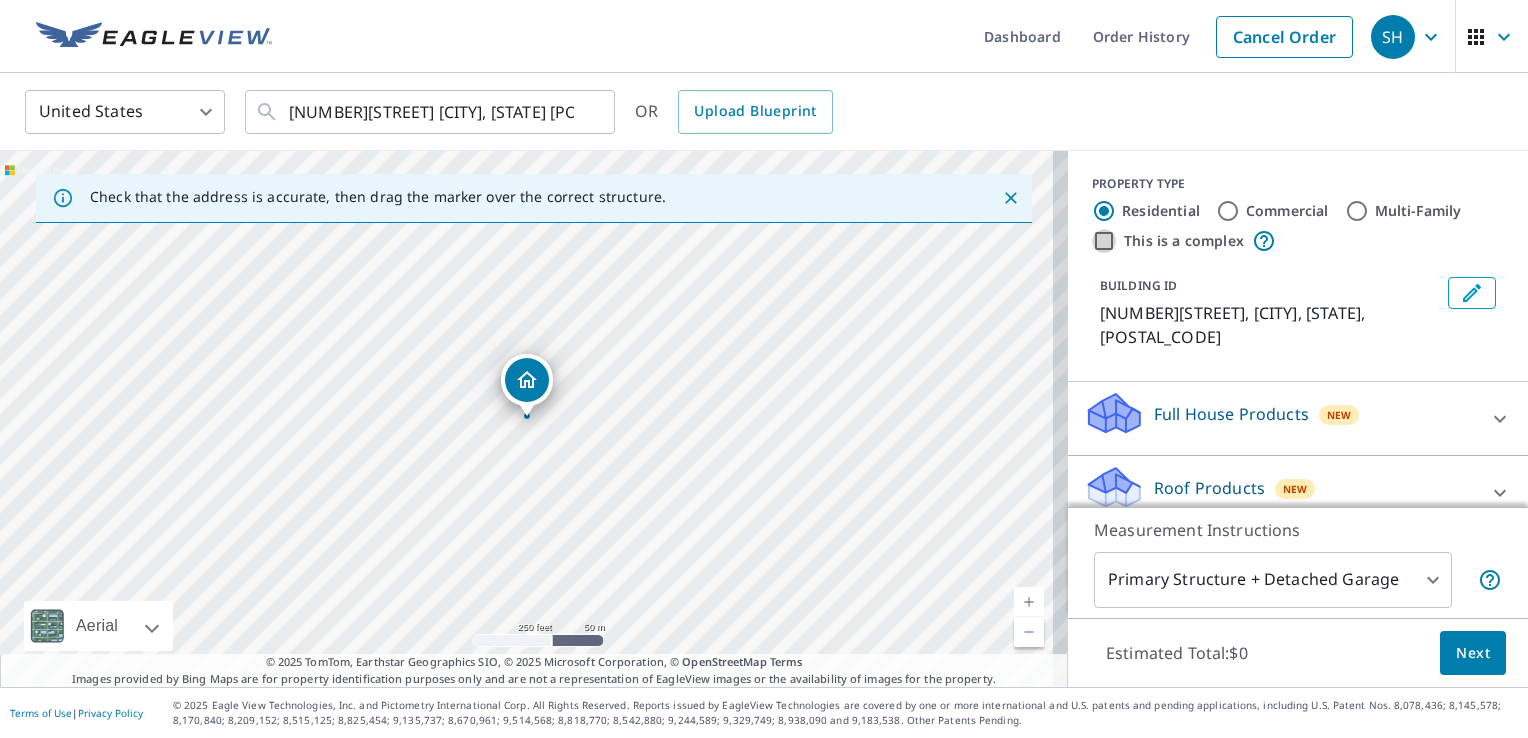 click on "This is a complex" at bounding box center [1104, 241] 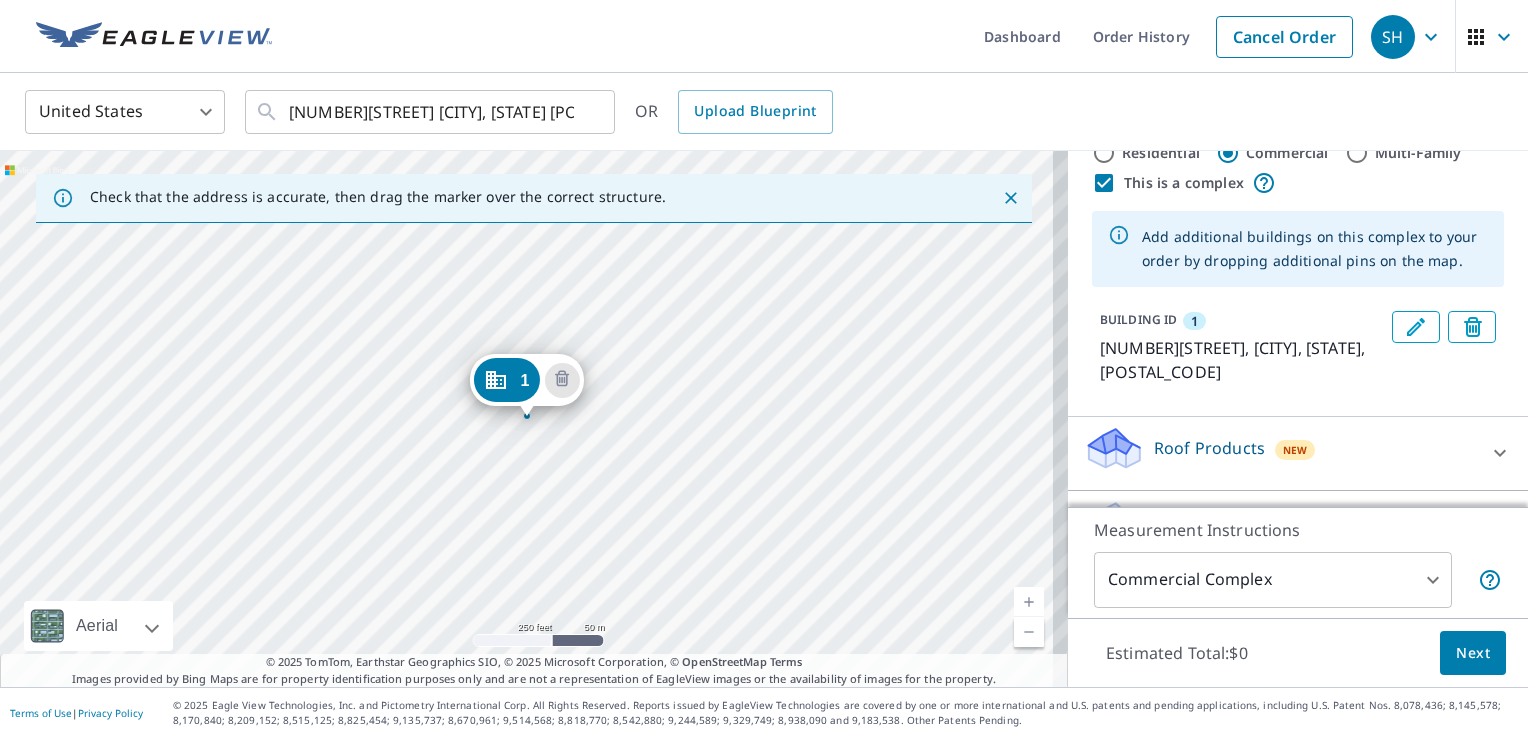 scroll, scrollTop: 115, scrollLeft: 0, axis: vertical 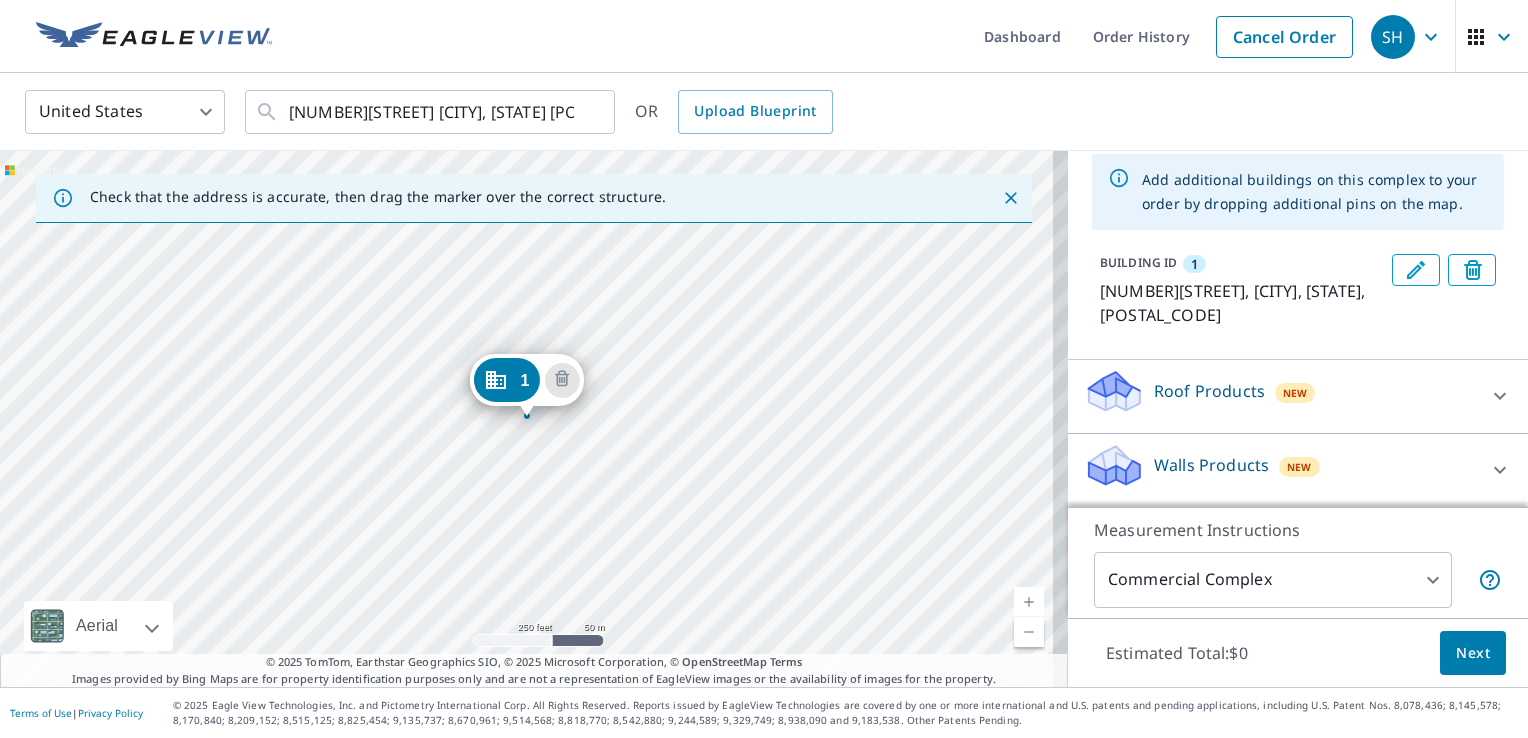 click on "Next" at bounding box center (1473, 653) 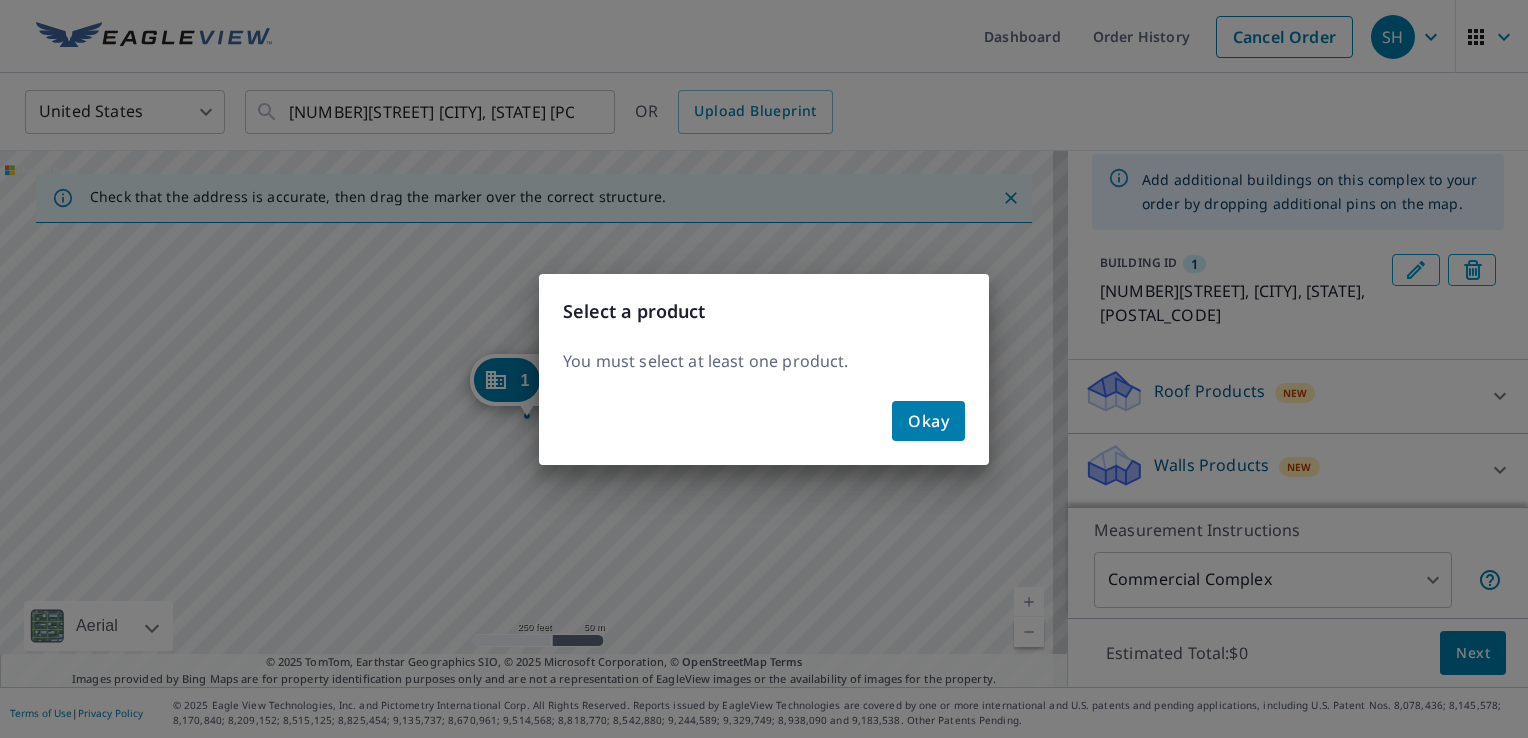 click on "Select a product You must select at least one product. Okay" at bounding box center (764, 369) 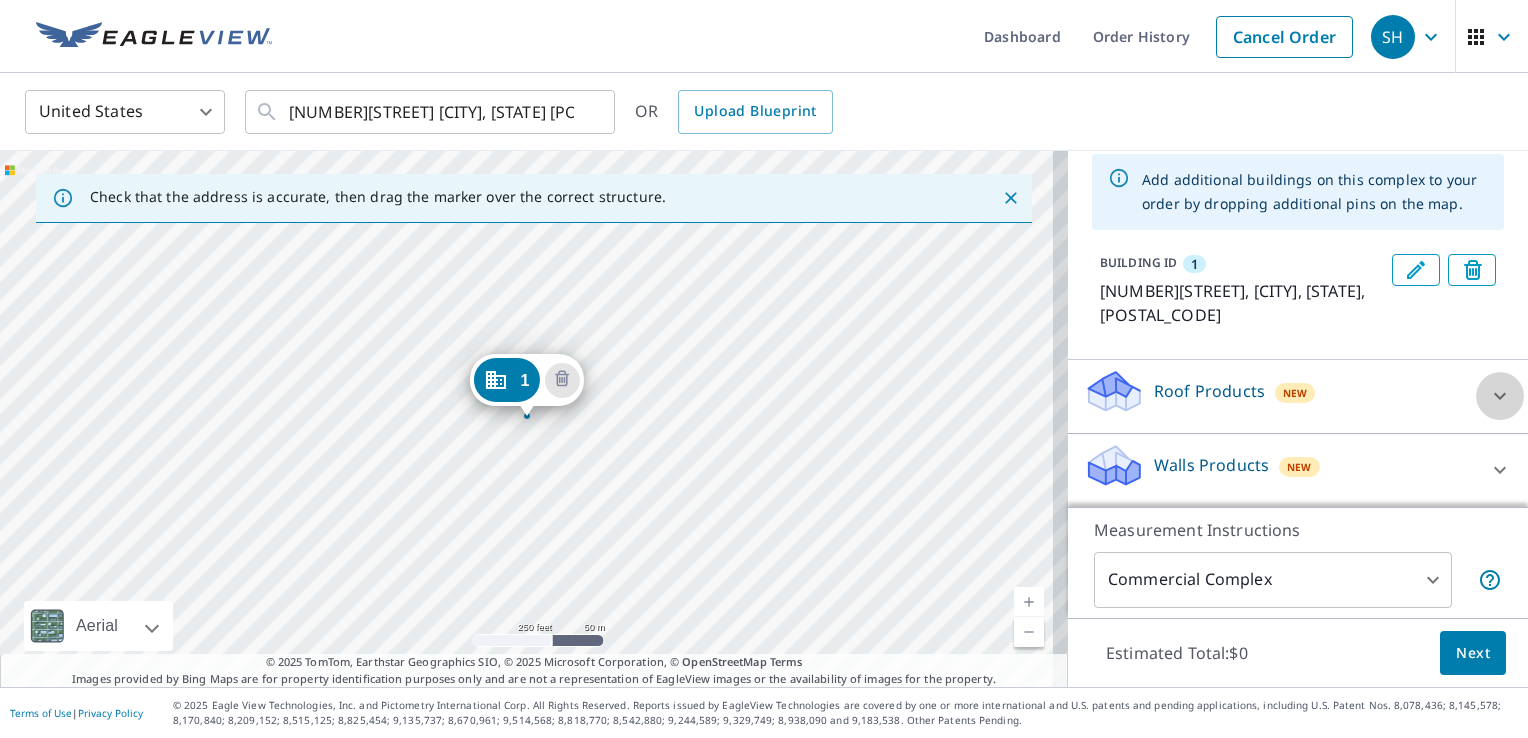 click 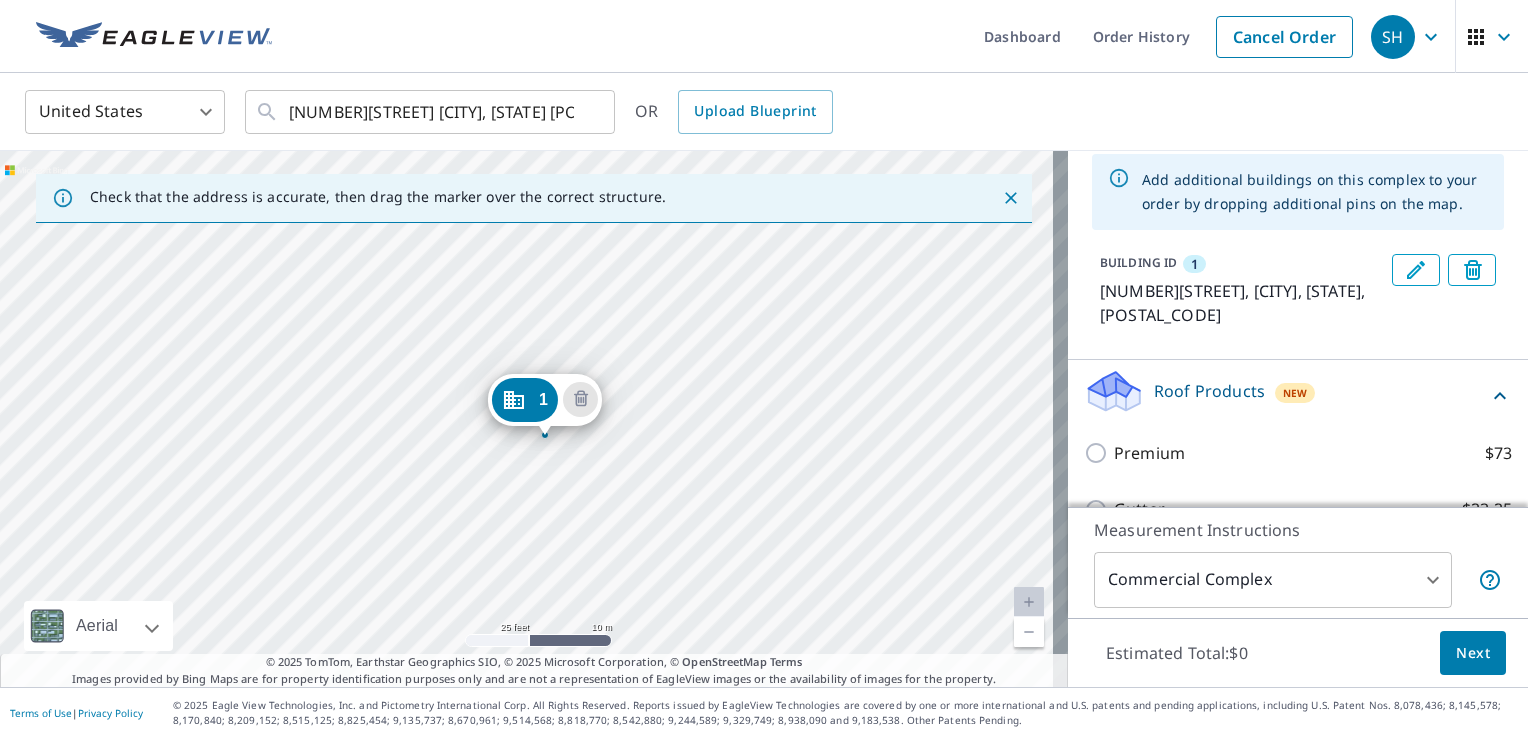 drag, startPoint x: 524, startPoint y: 410, endPoint x: 536, endPoint y: 392, distance: 21.633308 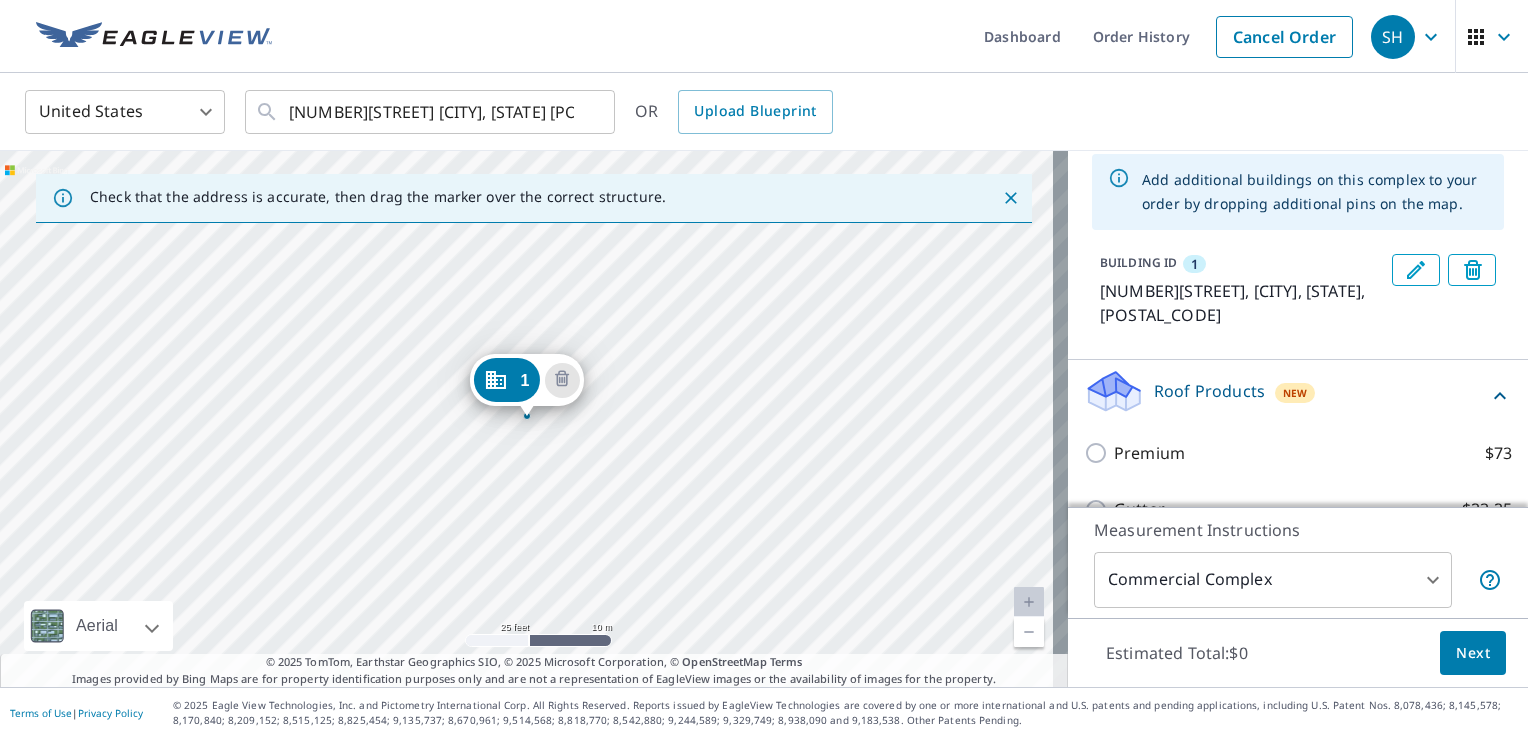 scroll, scrollTop: 284, scrollLeft: 0, axis: vertical 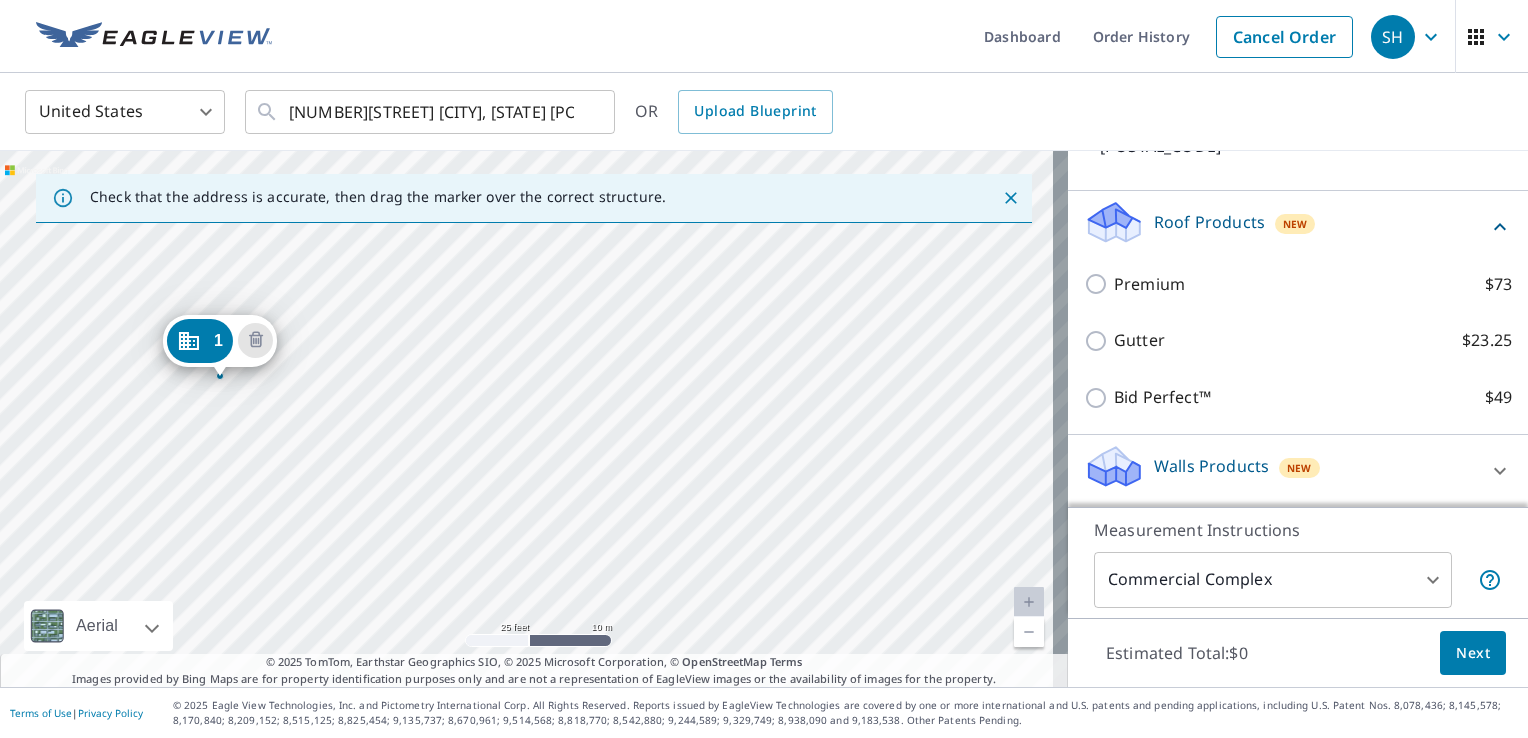 drag, startPoint x: 510, startPoint y: 382, endPoint x: 358, endPoint y: 360, distance: 153.58385 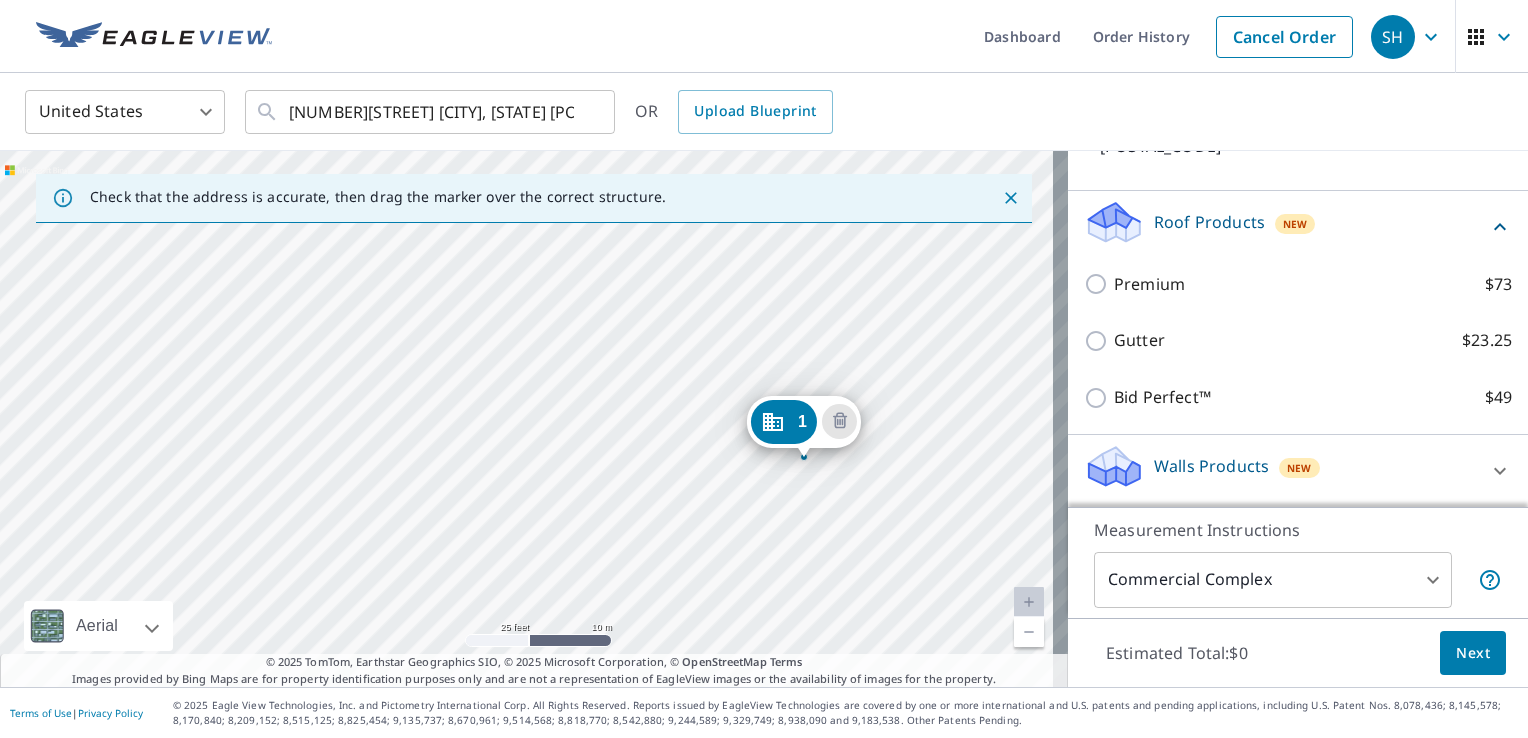 drag, startPoint x: 504, startPoint y: 382, endPoint x: 781, endPoint y: 423, distance: 280.01785 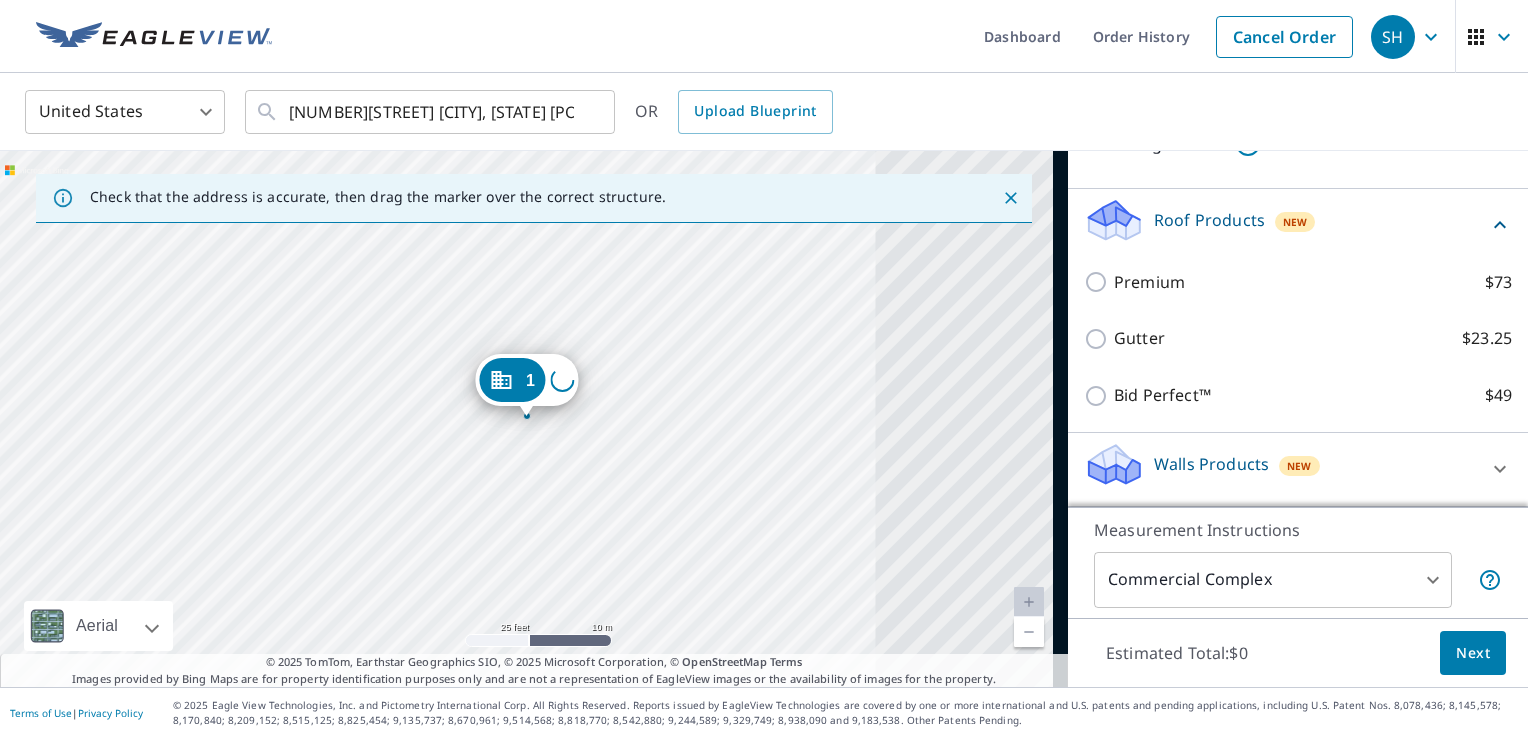 scroll, scrollTop: 284, scrollLeft: 0, axis: vertical 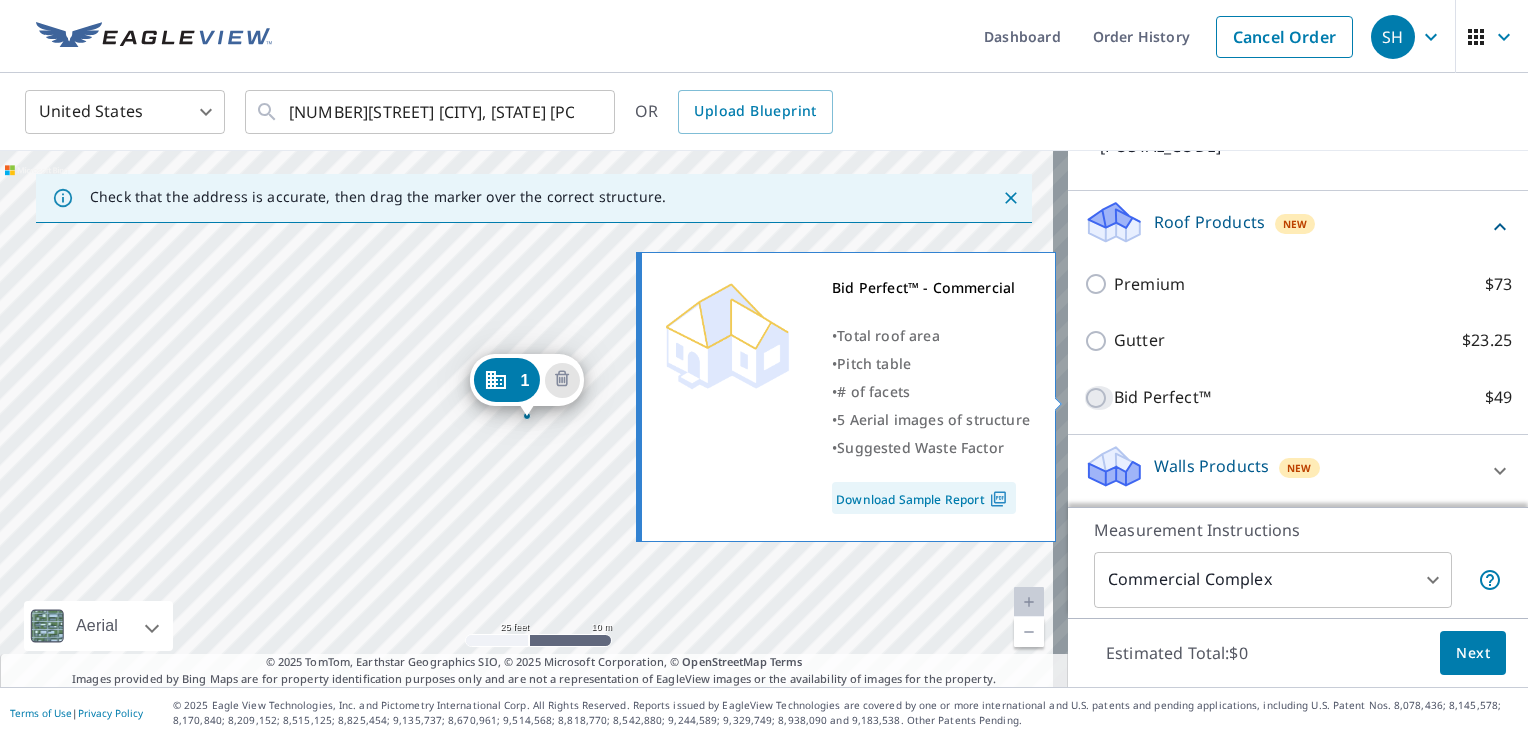 click on "Bid Perfect™ $49" at bounding box center (1099, 398) 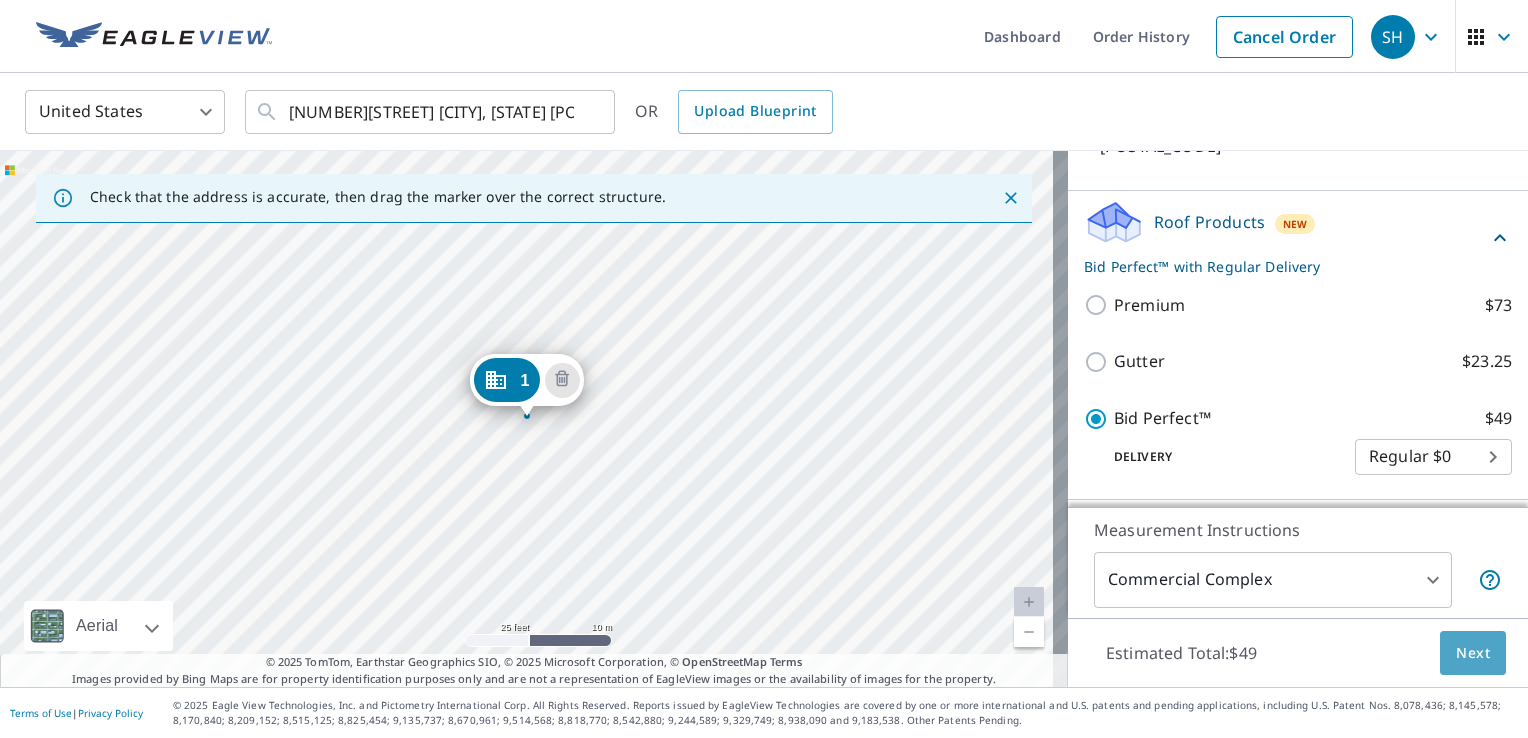 click on "Next" at bounding box center [1473, 653] 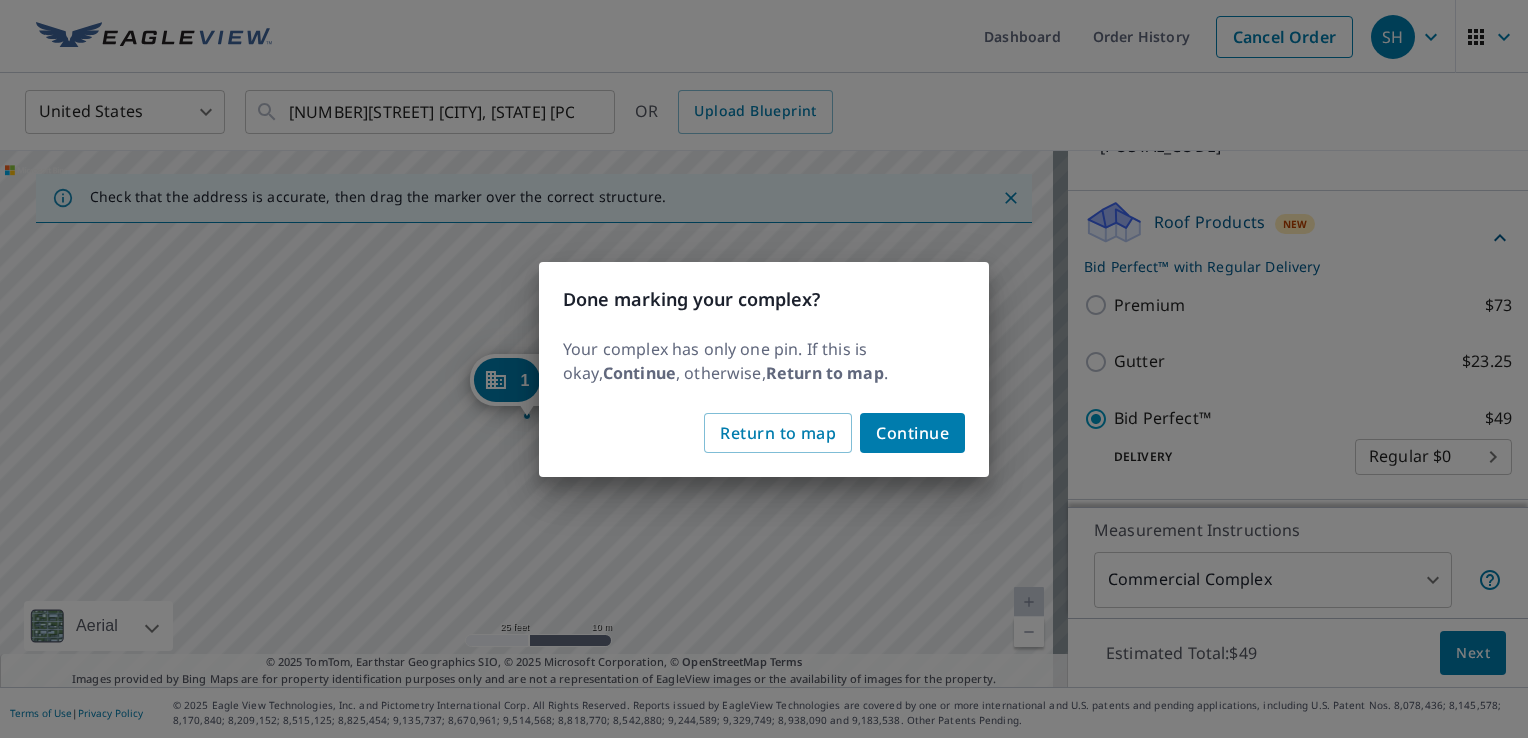 click on "Continue" at bounding box center [912, 433] 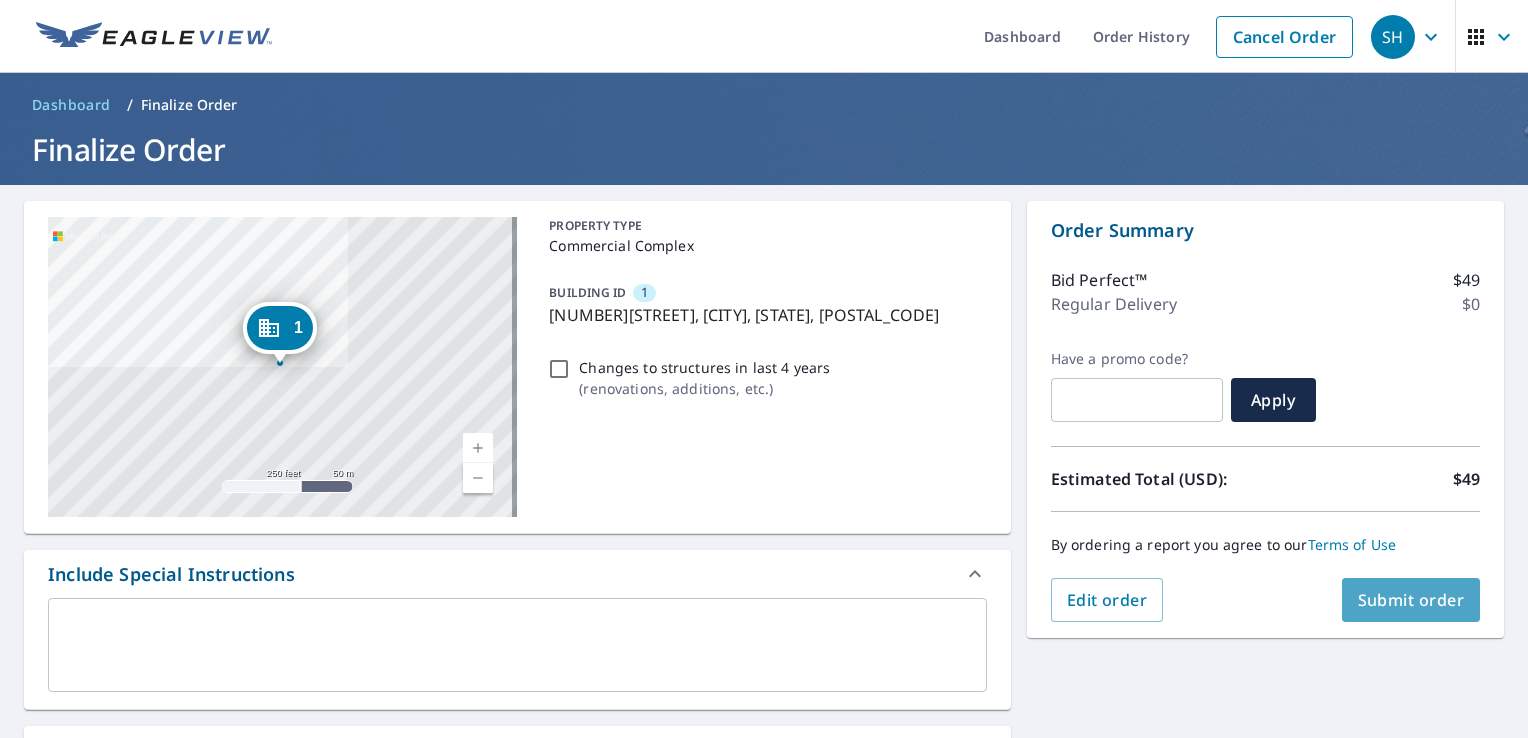 click on "Submit order" at bounding box center (1411, 600) 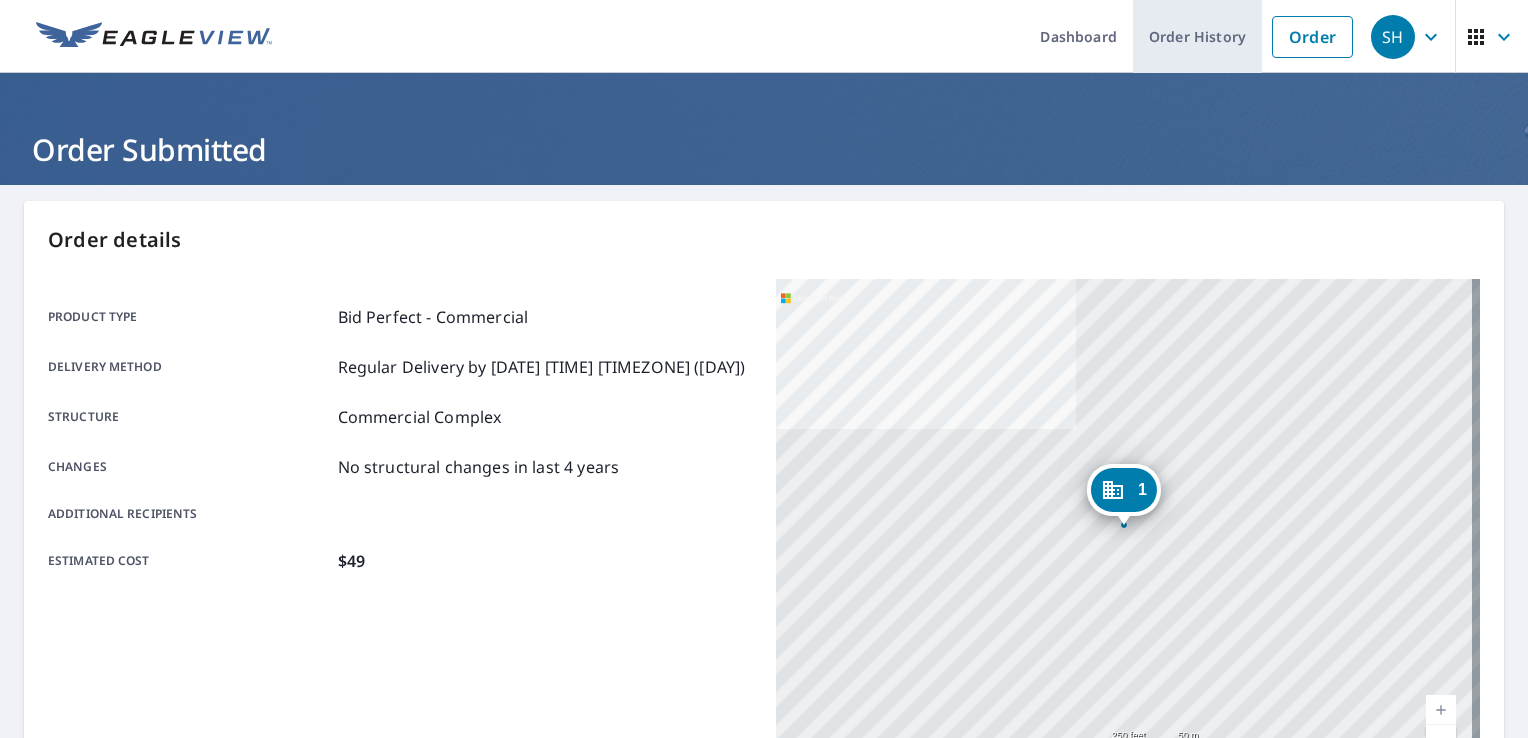 click on "Order History" at bounding box center (1197, 36) 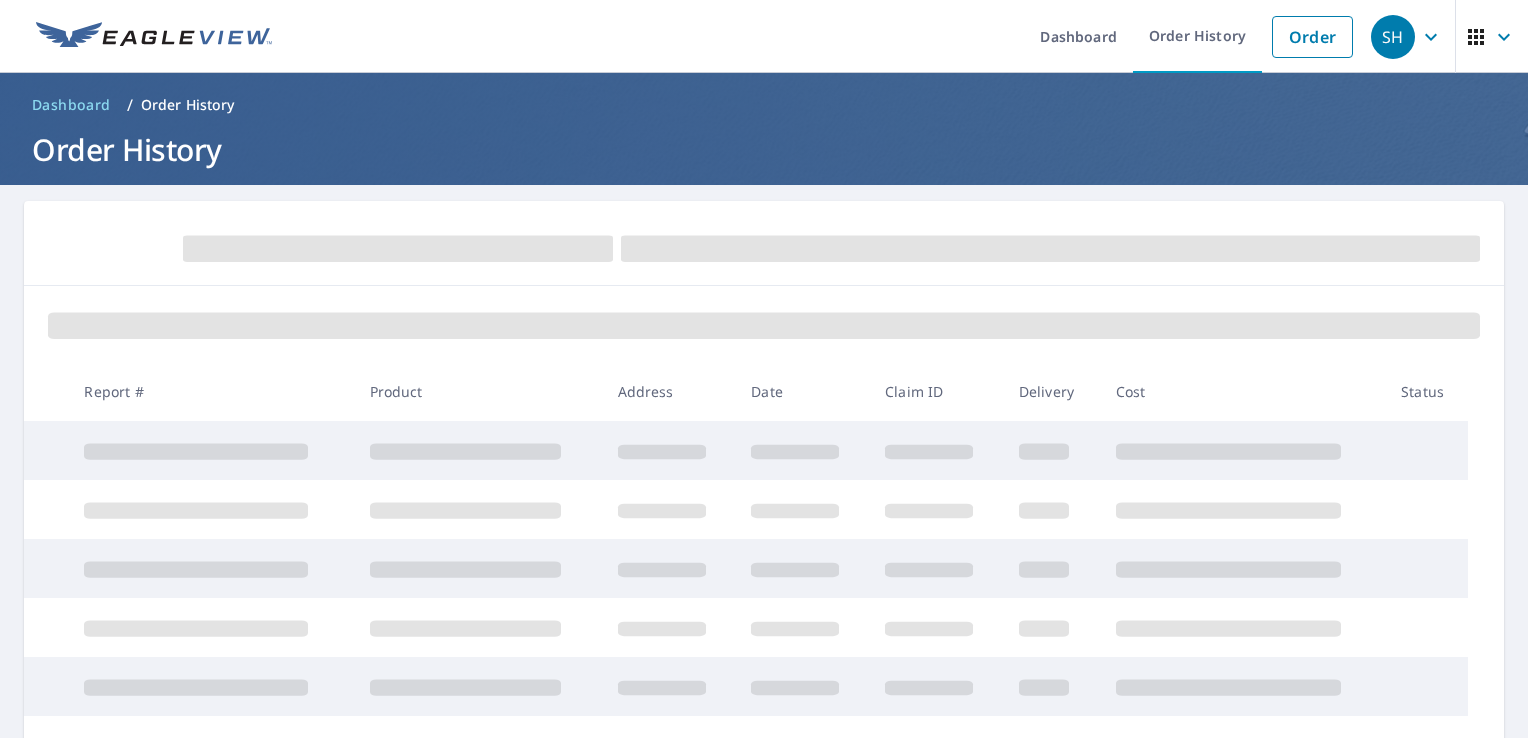 scroll, scrollTop: 0, scrollLeft: 0, axis: both 